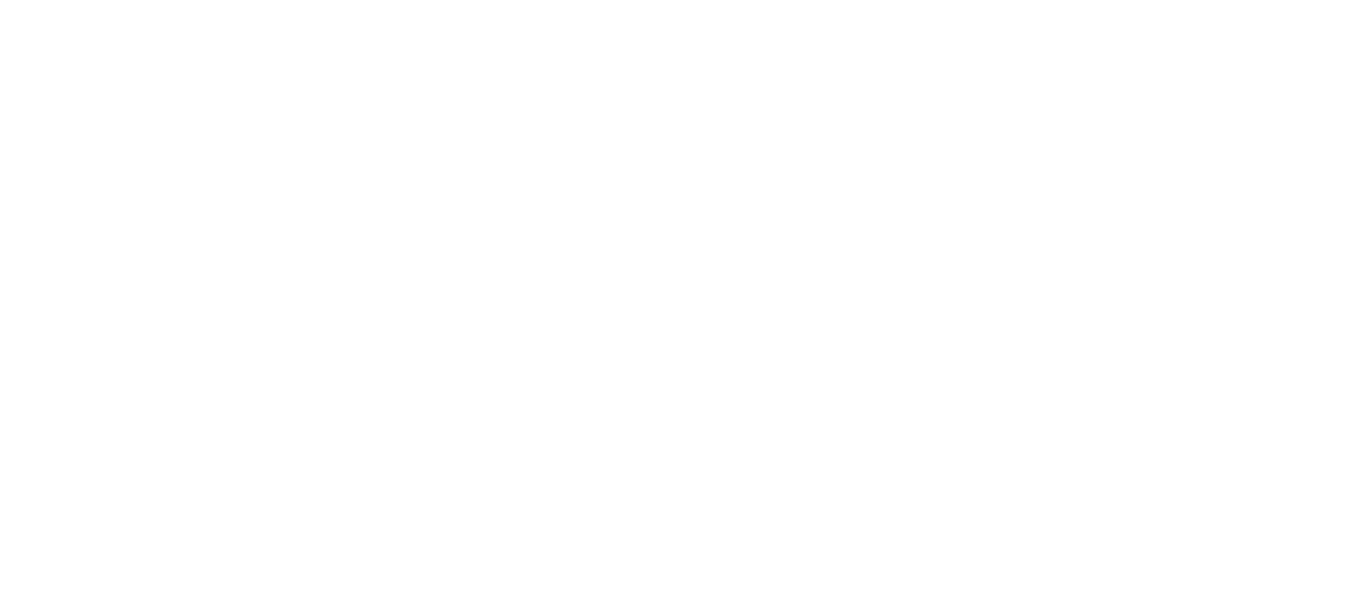 scroll, scrollTop: 0, scrollLeft: 0, axis: both 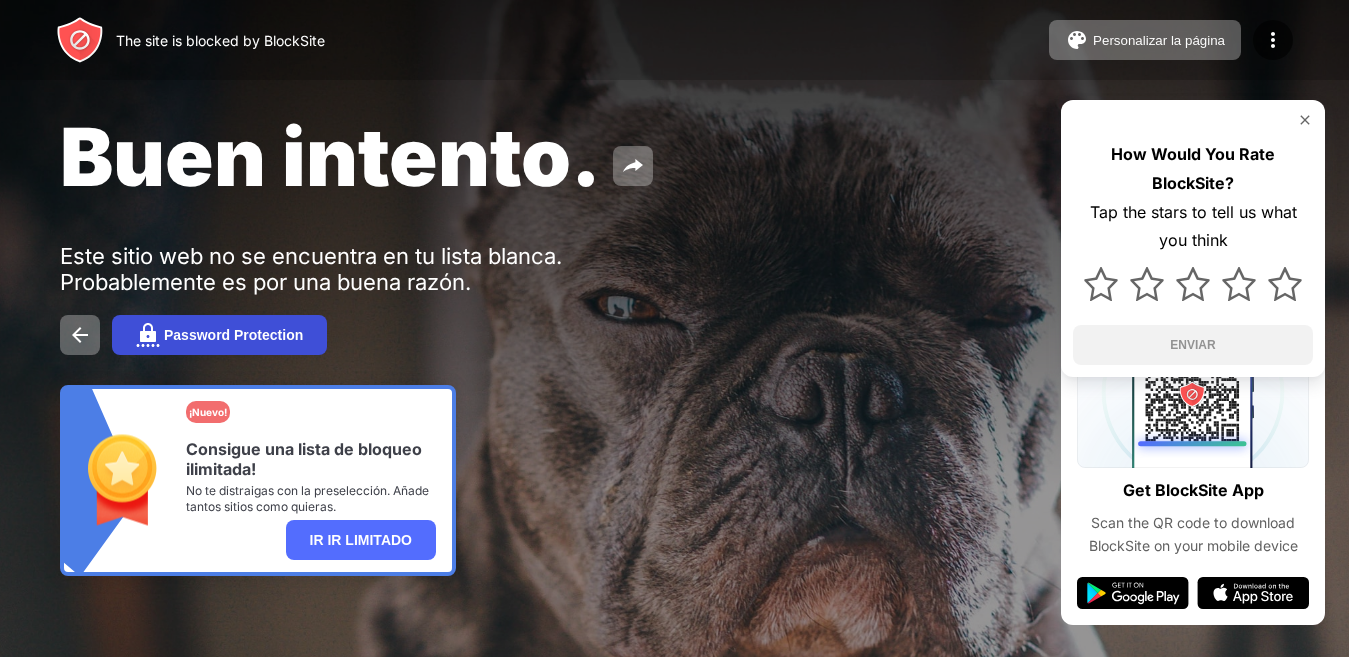 click on "Password Protection" at bounding box center (233, 335) 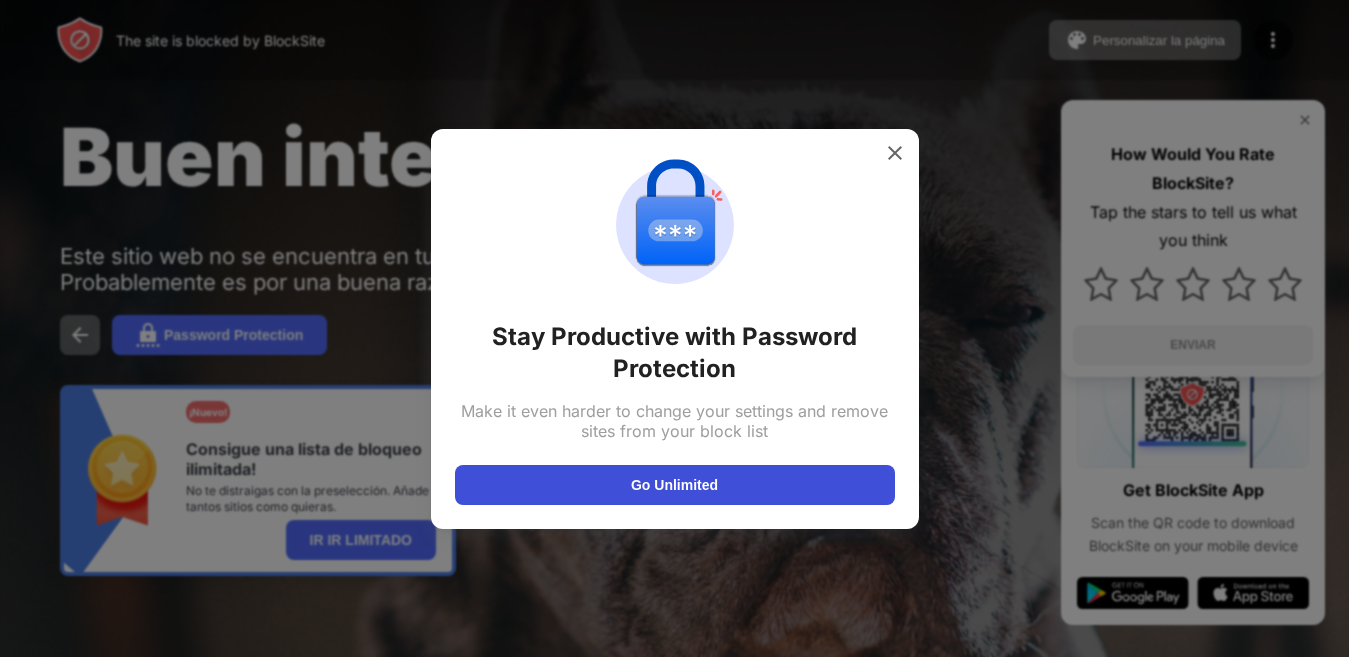 click on "Go Unlimited" at bounding box center [675, 485] 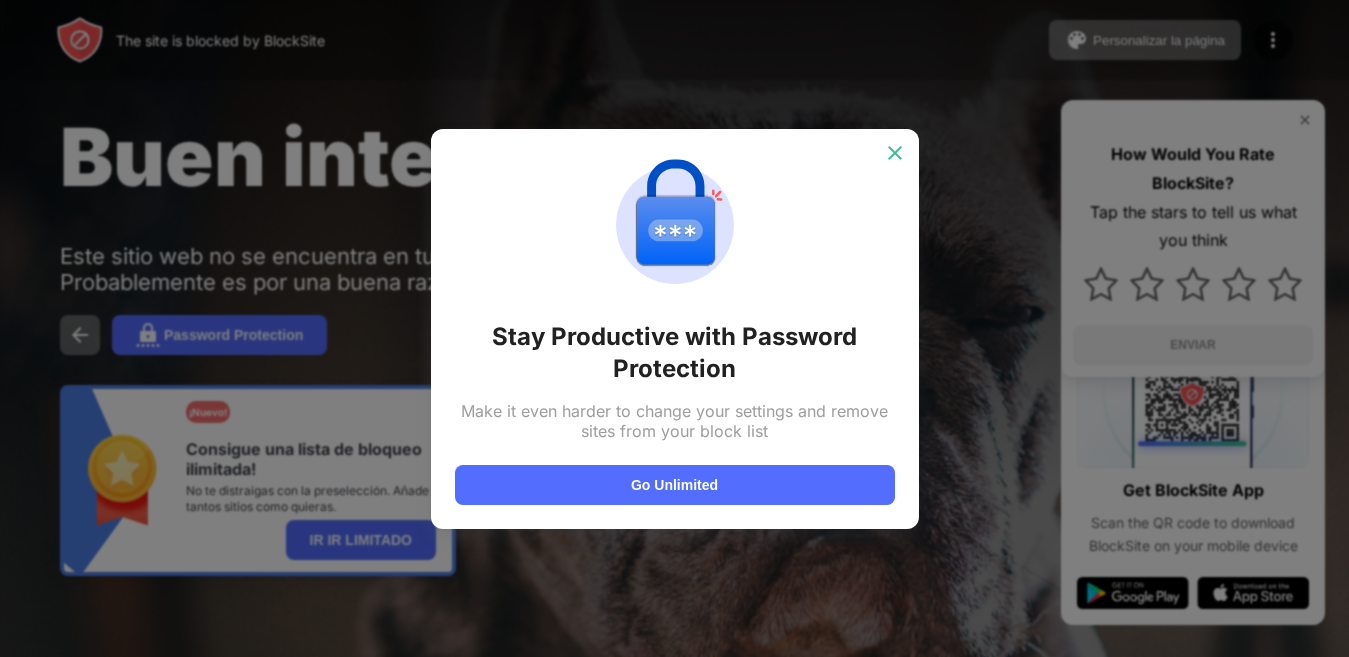 click at bounding box center [895, 153] 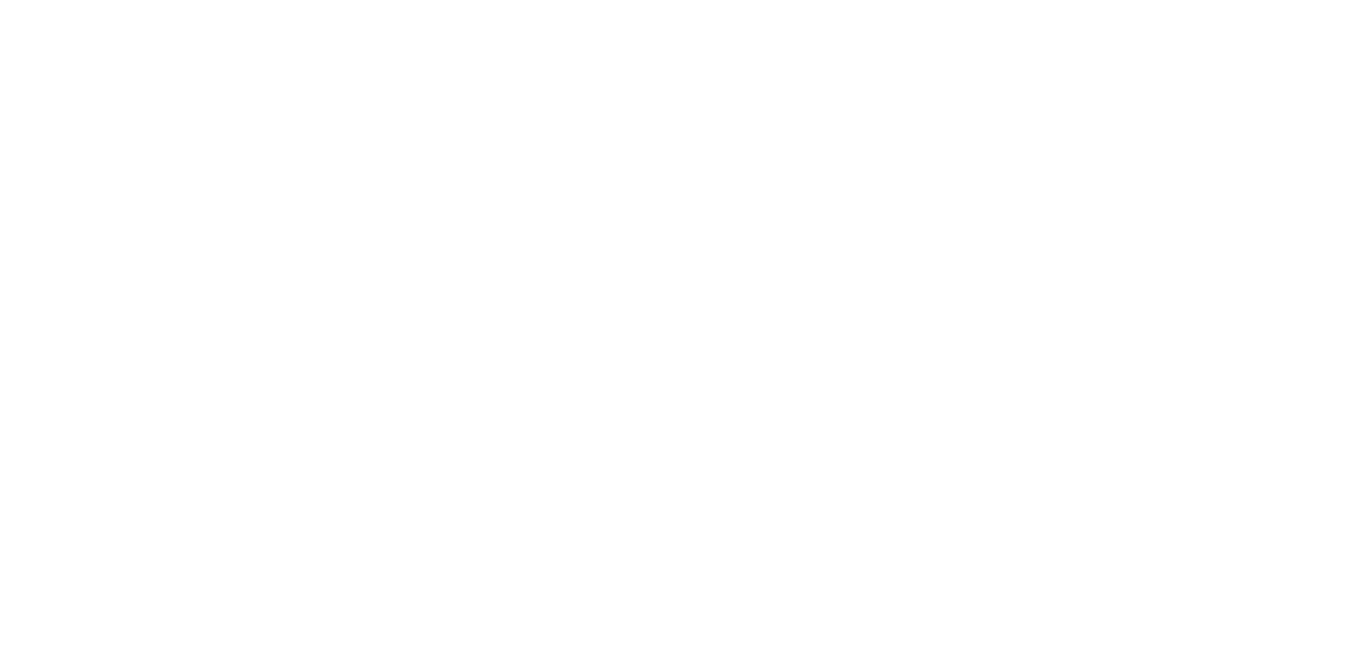 scroll, scrollTop: 0, scrollLeft: 0, axis: both 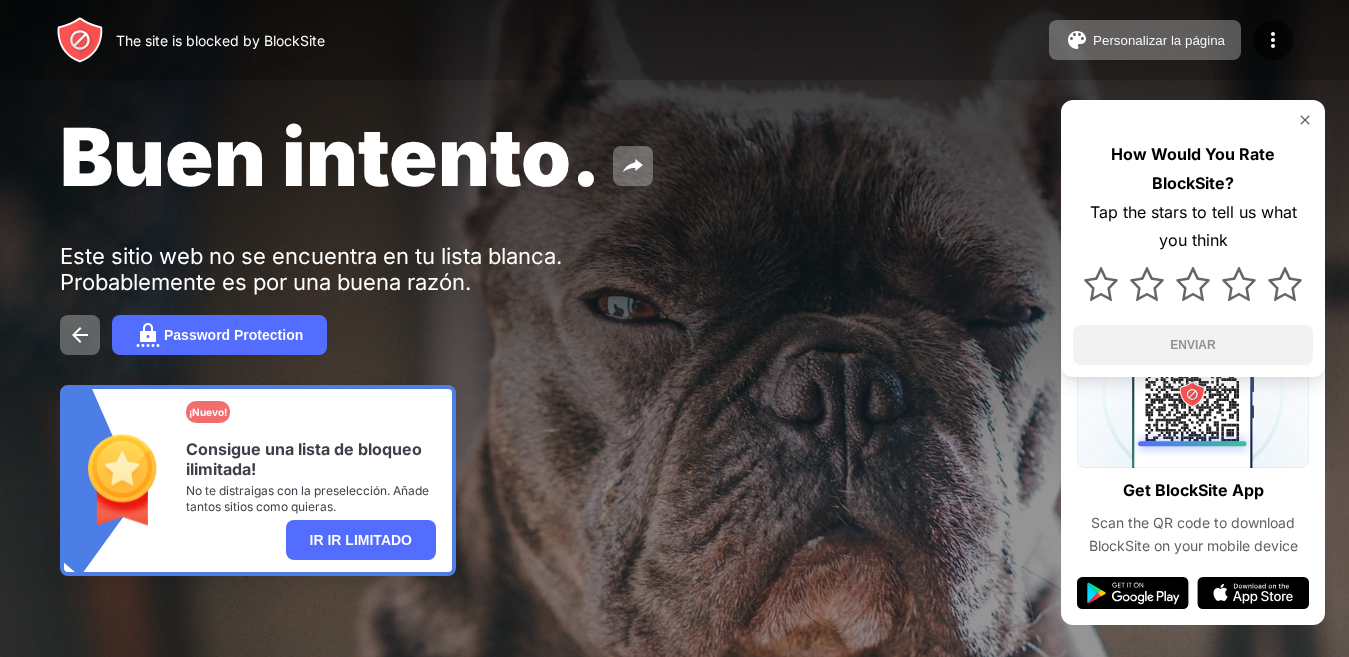 click on "Buen intento. Este sitio web no se encuentra en tu lista blanca. Probablemente es por una buena razón. Password Protection ¡Nuevo! Consigue una lista de bloqueo ilimitada! No te distraigas con la preselección. Añade tantos sitios como quieras. IR IR LIMITADO How Would You Rate BlockSite? Tap the stars to tell us what you think ENVIAR" at bounding box center [674, 342] 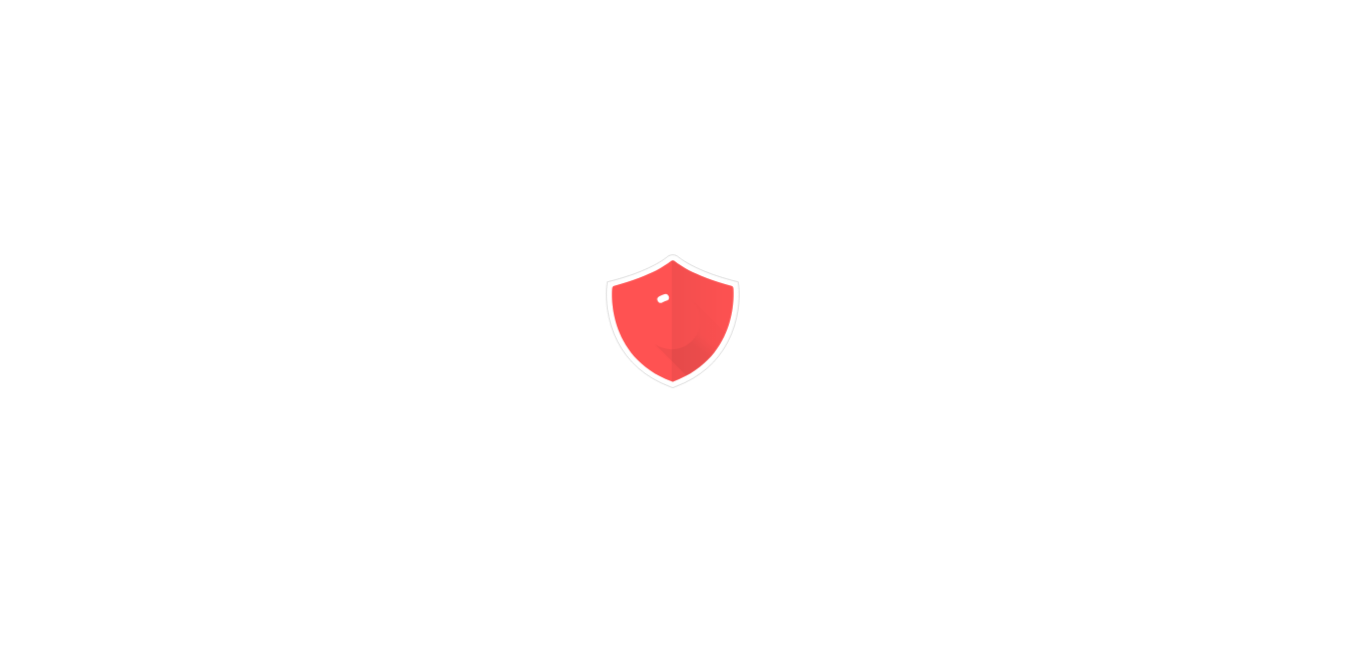 scroll, scrollTop: 0, scrollLeft: 0, axis: both 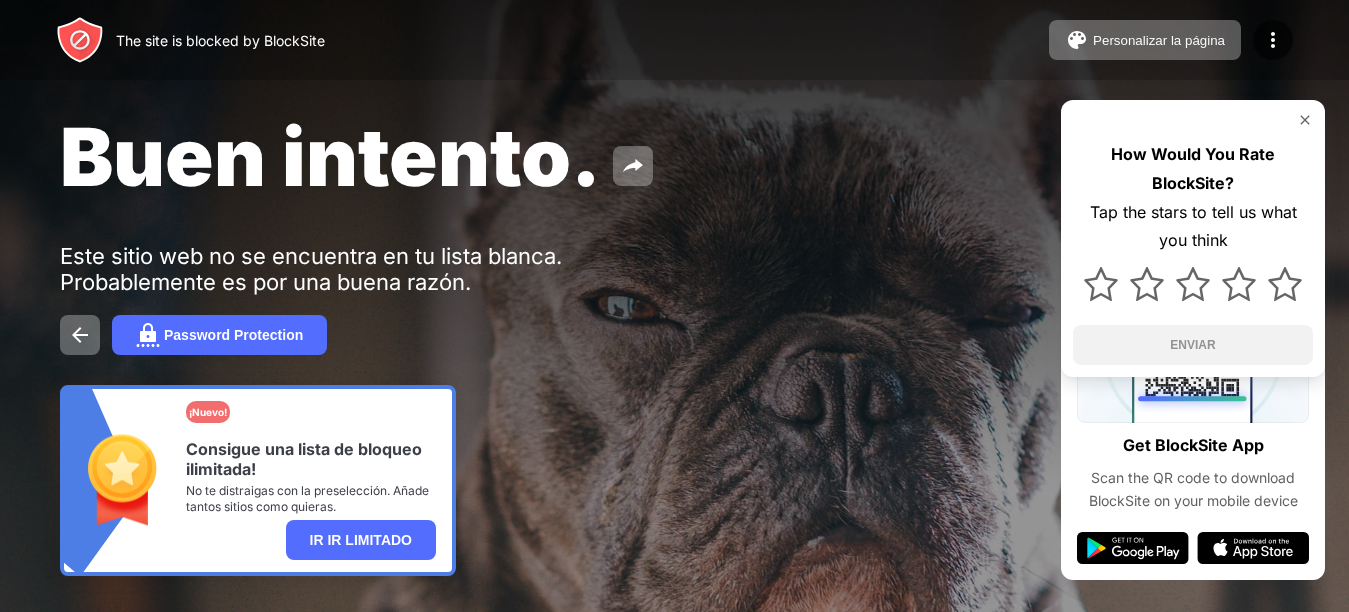 drag, startPoint x: 759, startPoint y: 395, endPoint x: 647, endPoint y: 651, distance: 279.42798 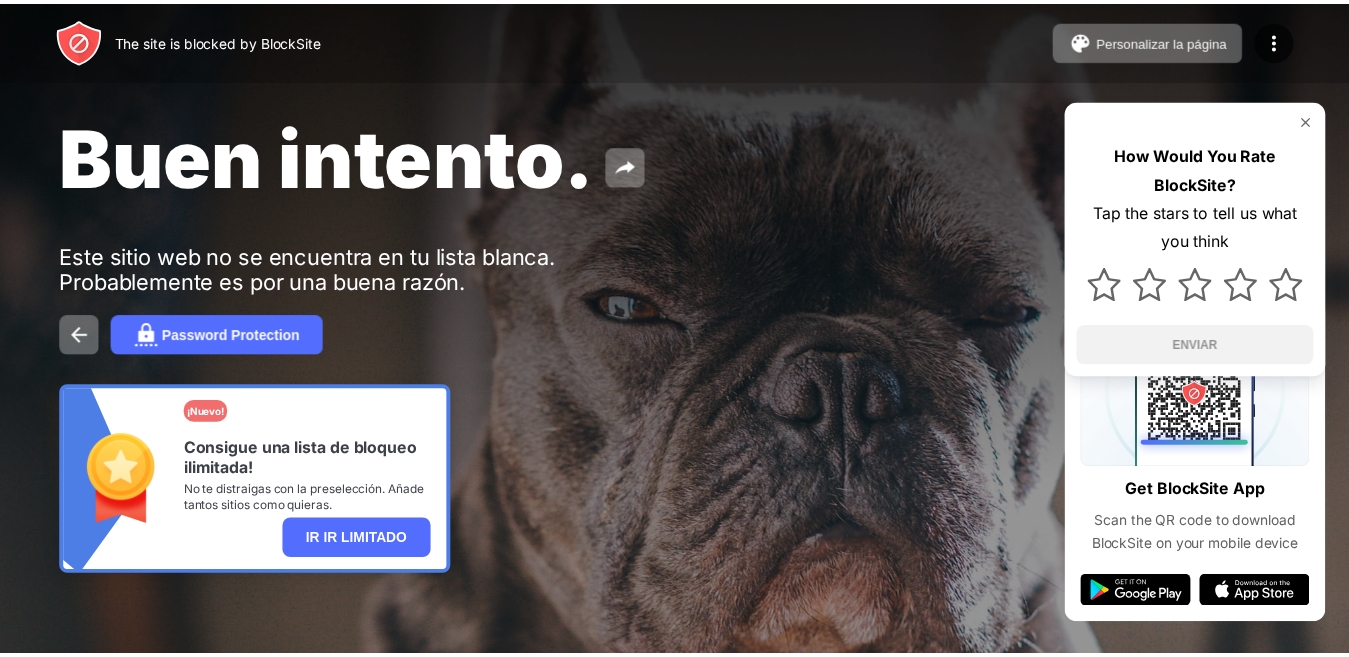 scroll, scrollTop: 0, scrollLeft: 0, axis: both 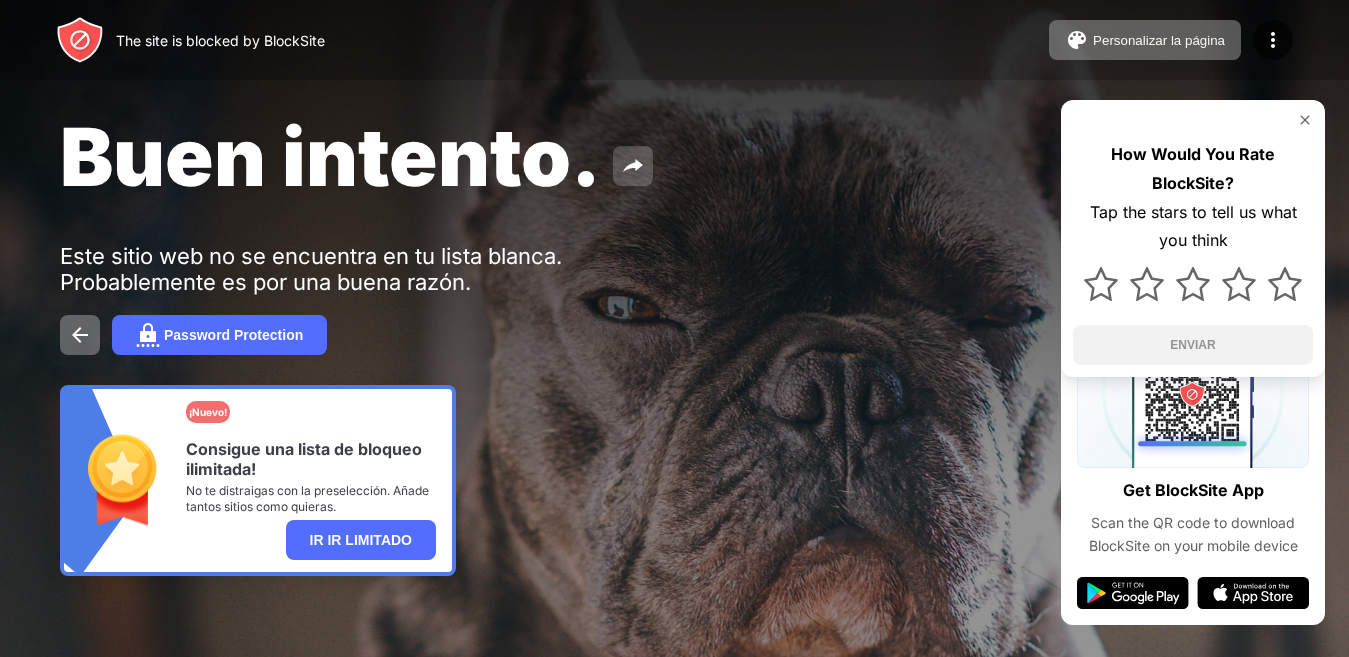 click at bounding box center [633, 166] 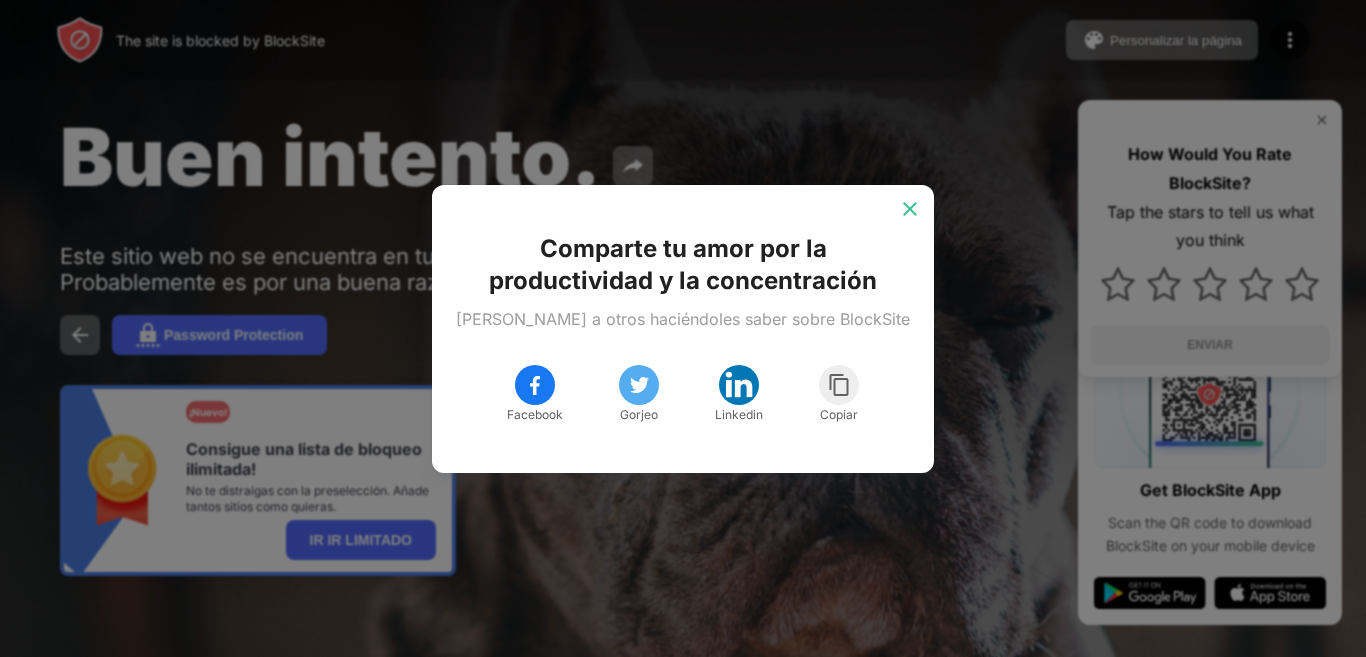 click at bounding box center [910, 209] 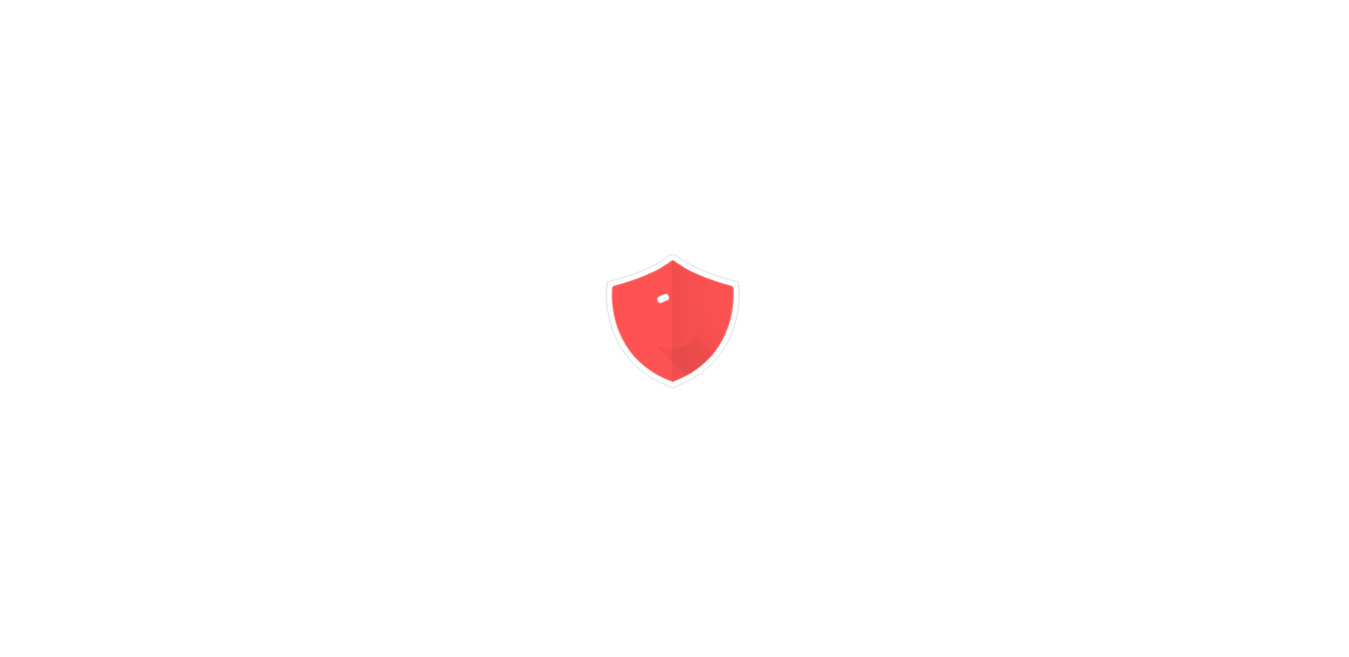 scroll, scrollTop: 0, scrollLeft: 0, axis: both 